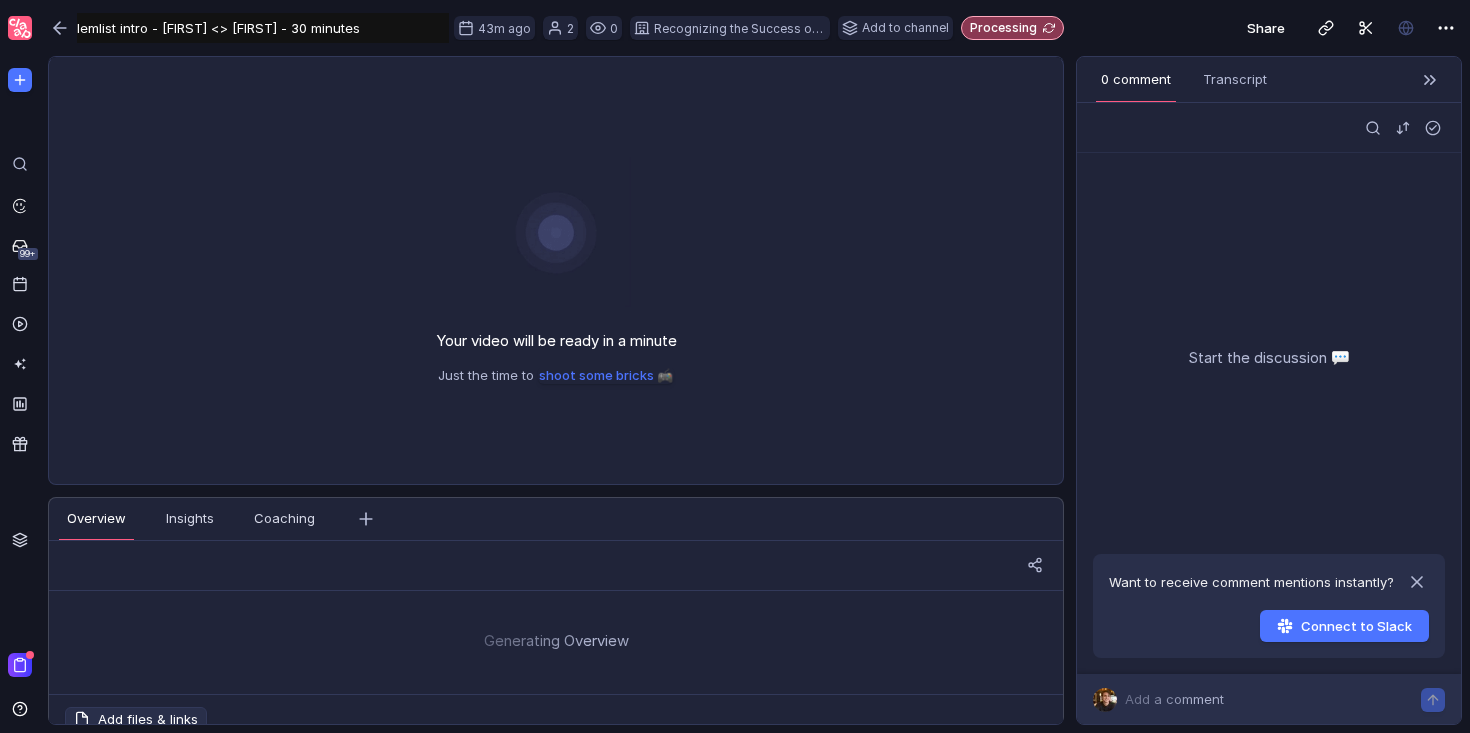 scroll, scrollTop: 0, scrollLeft: 0, axis: both 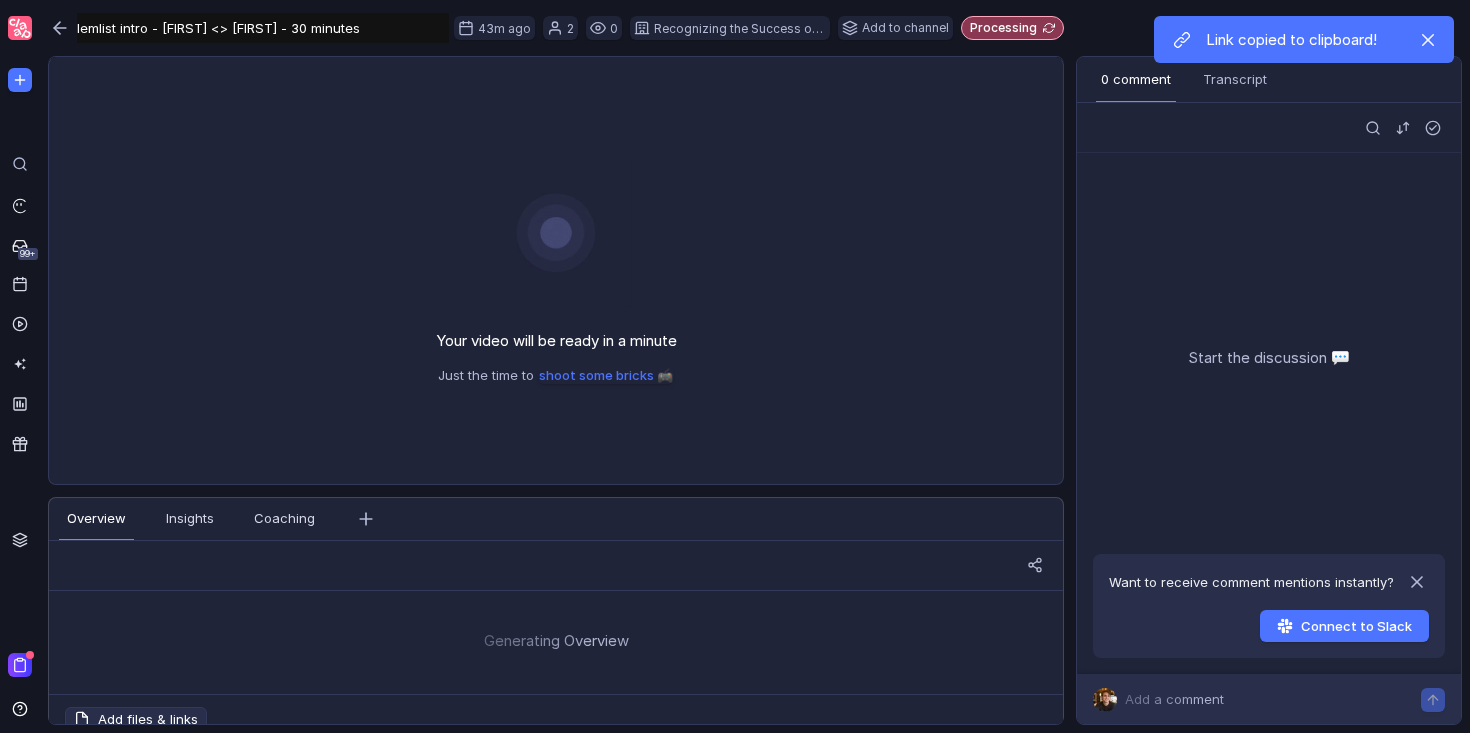 click at bounding box center (1428, 40) 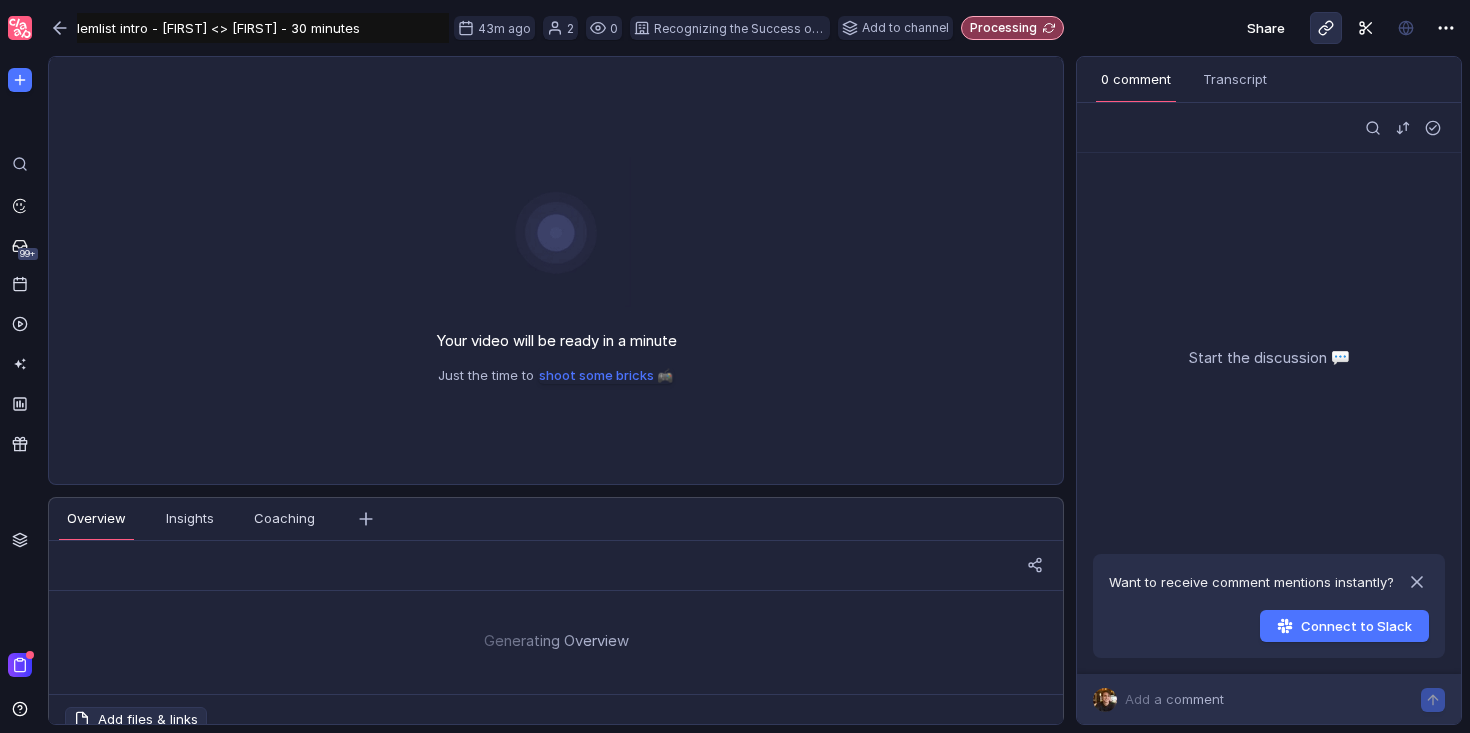 click at bounding box center (1326, 28) 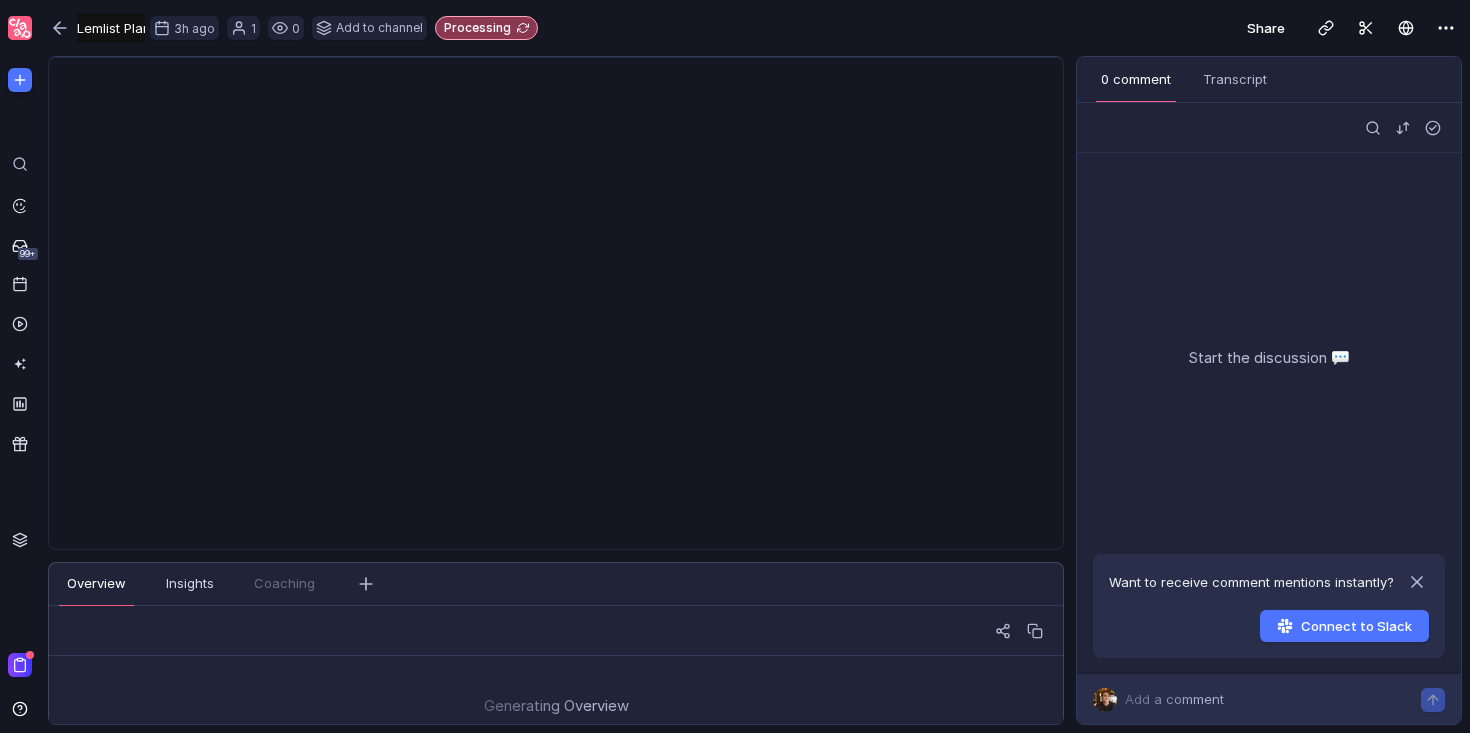 scroll, scrollTop: 0, scrollLeft: 0, axis: both 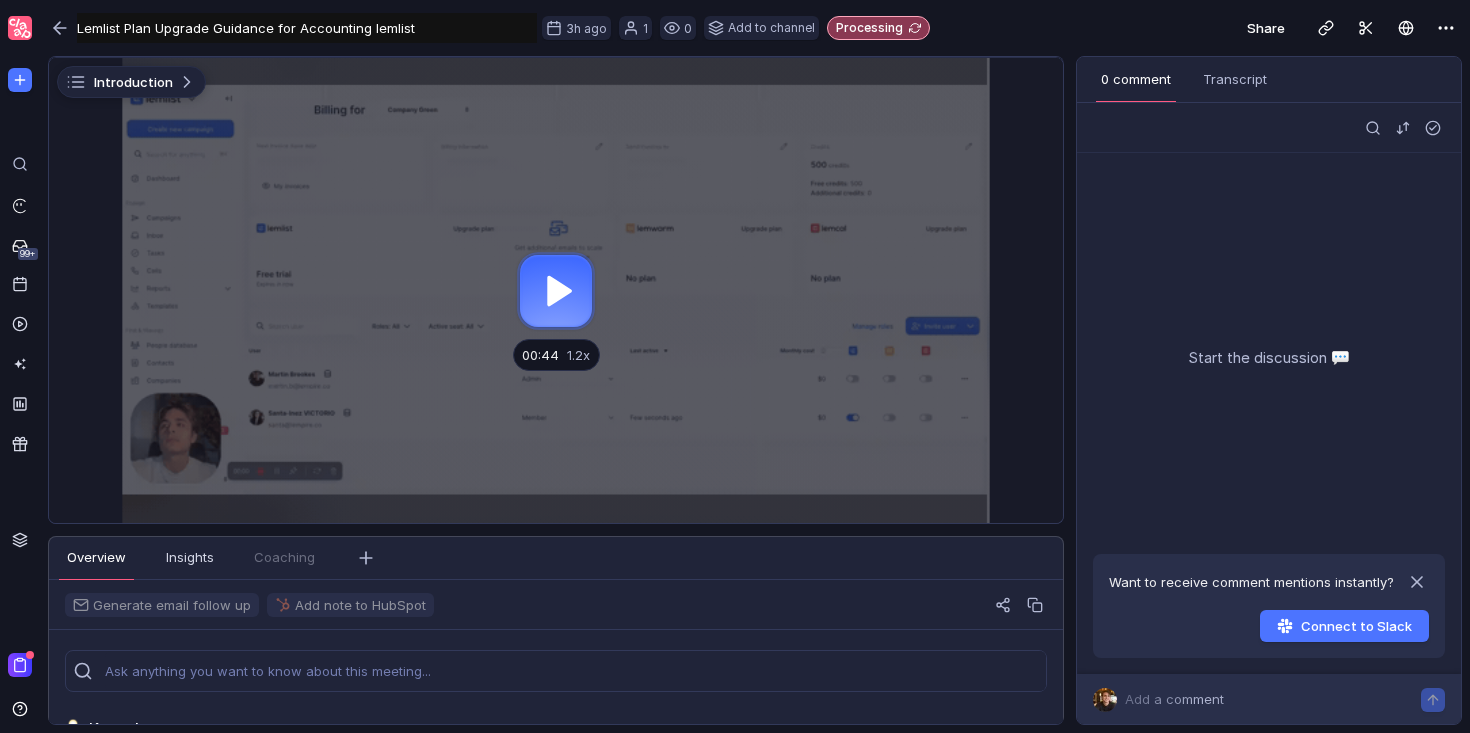 click at bounding box center (556, 290) 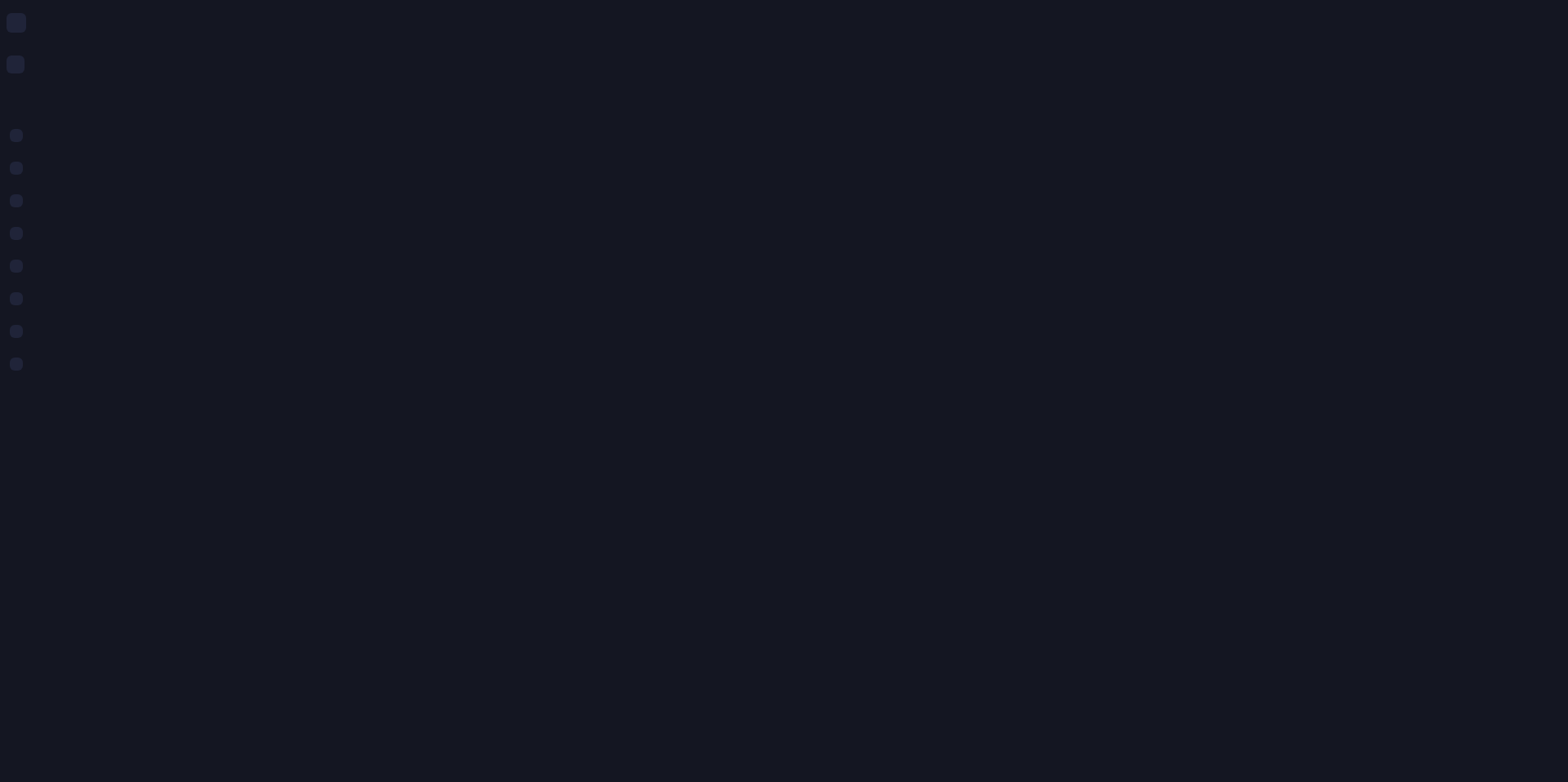 scroll, scrollTop: 0, scrollLeft: 0, axis: both 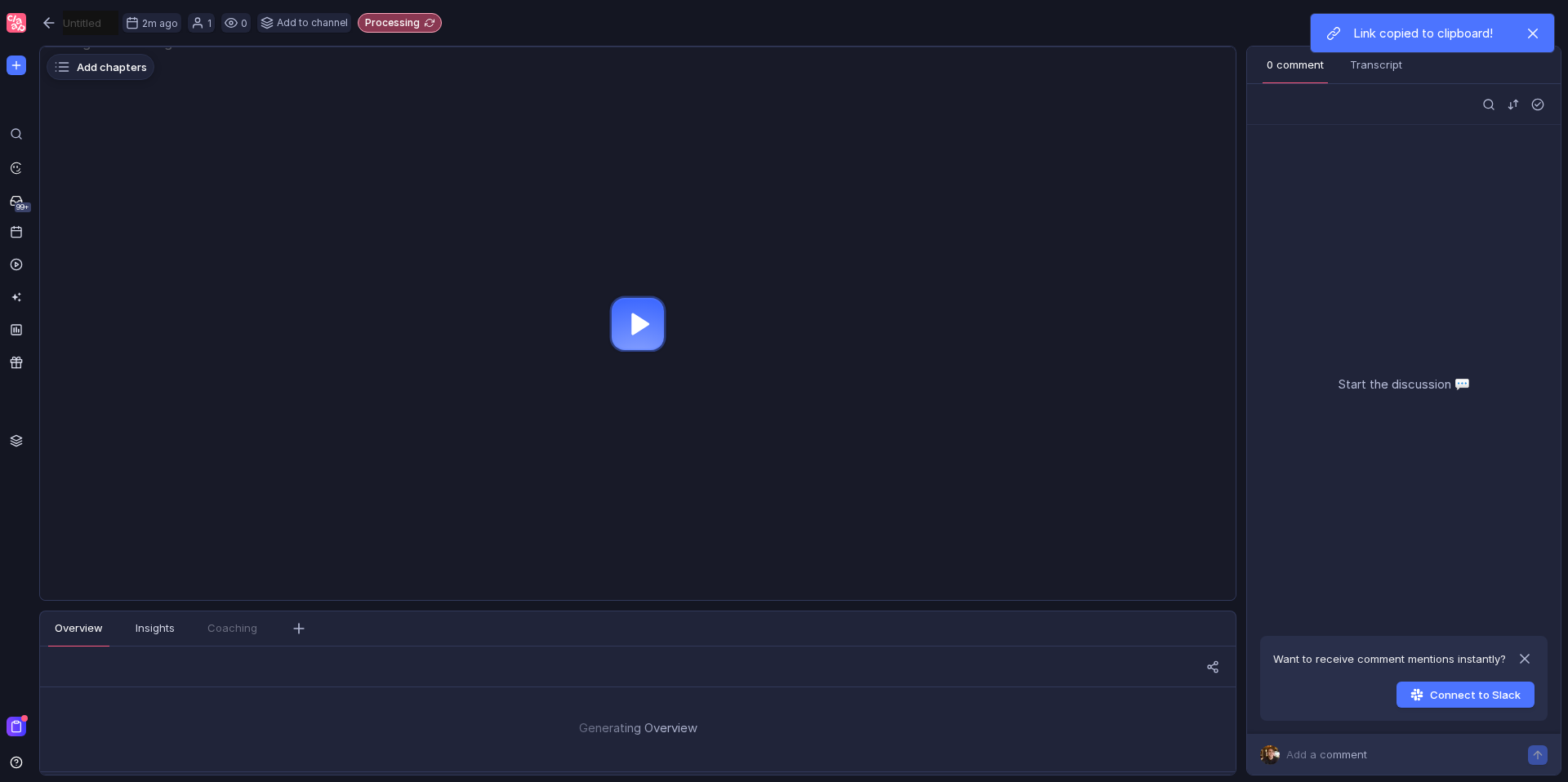 click on "Link copied to clipboard!" at bounding box center (1432, 33) 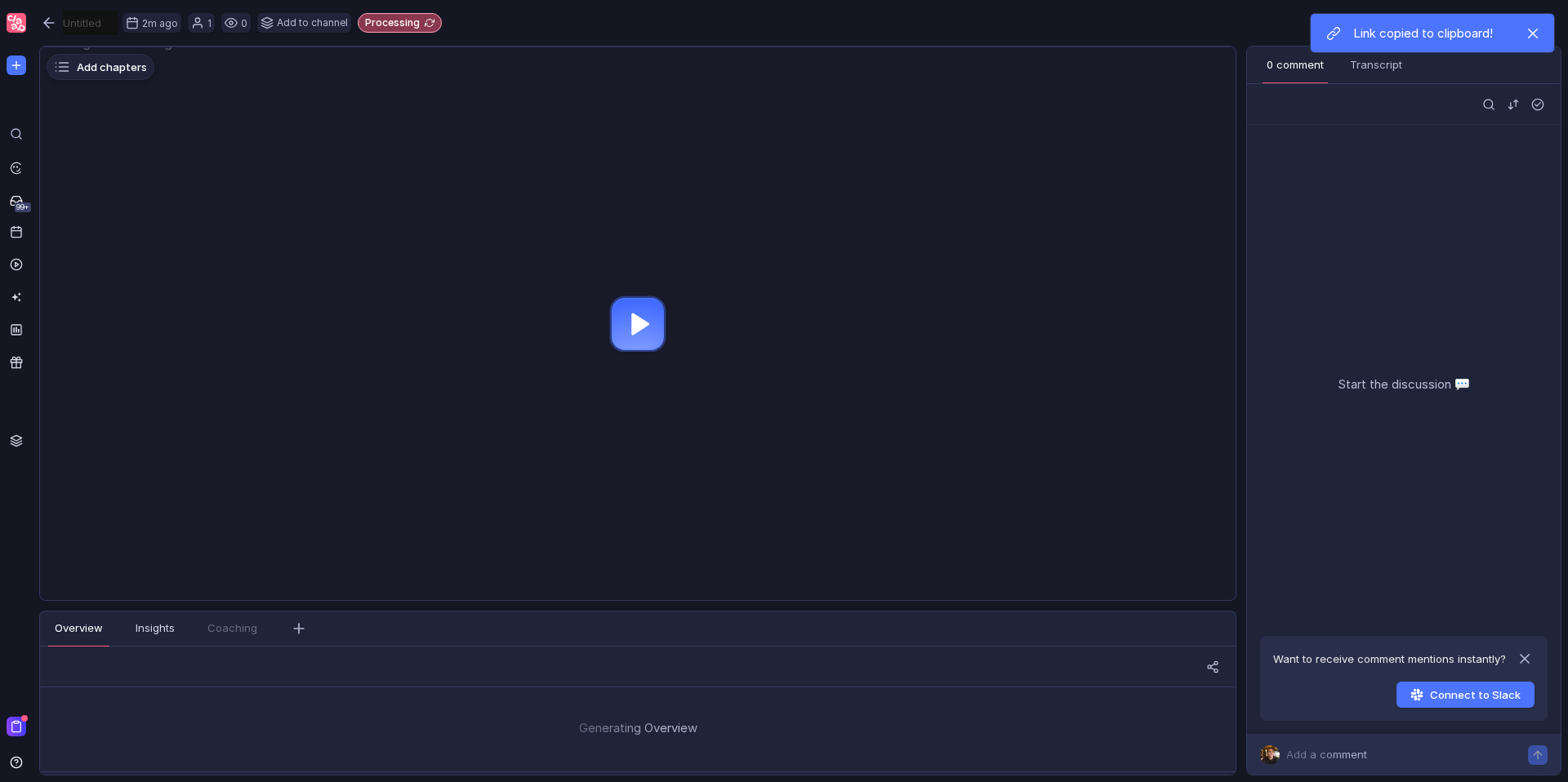 click at bounding box center [1533, 33] 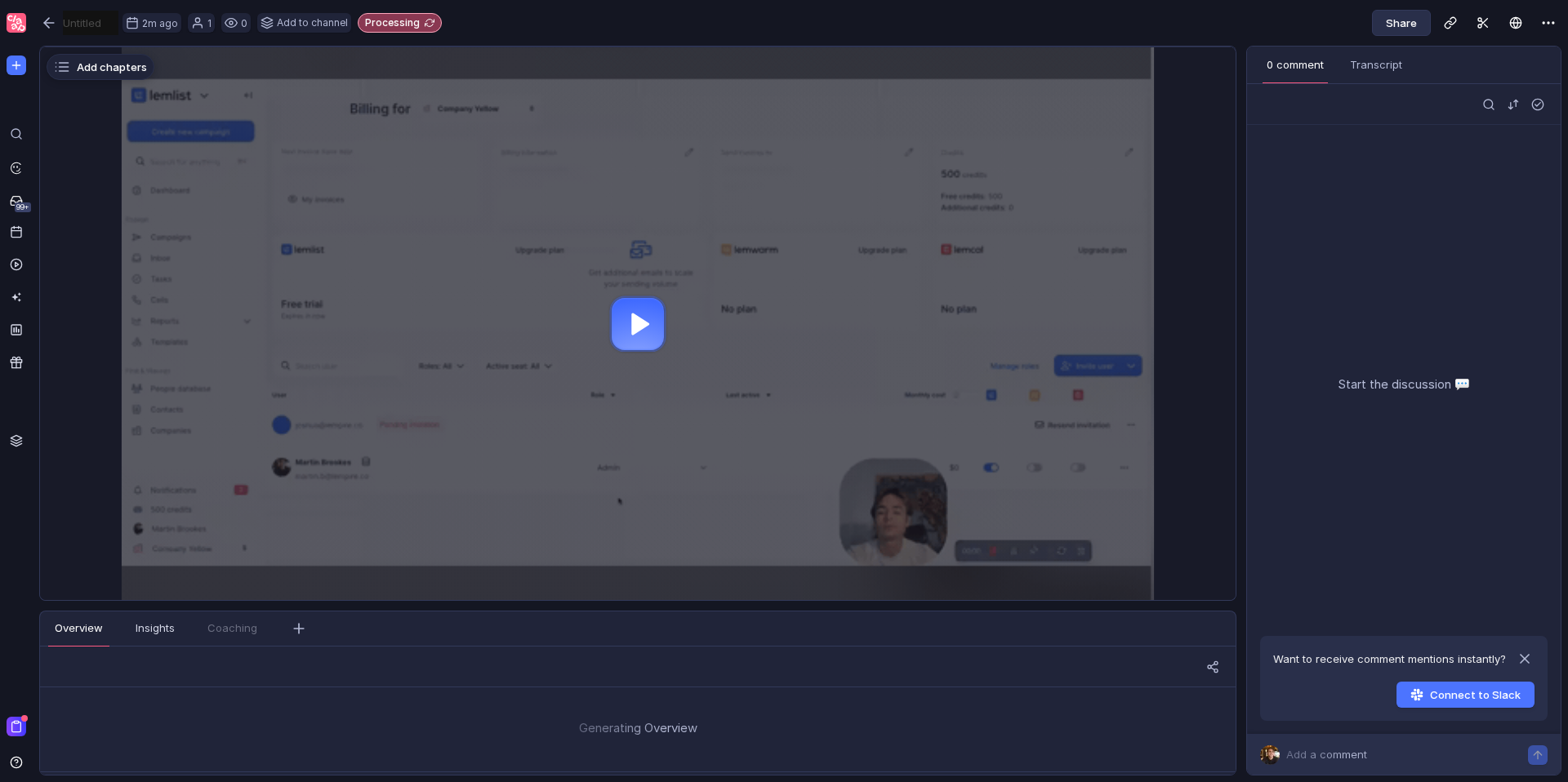 click on "Share" at bounding box center (1401, 23) 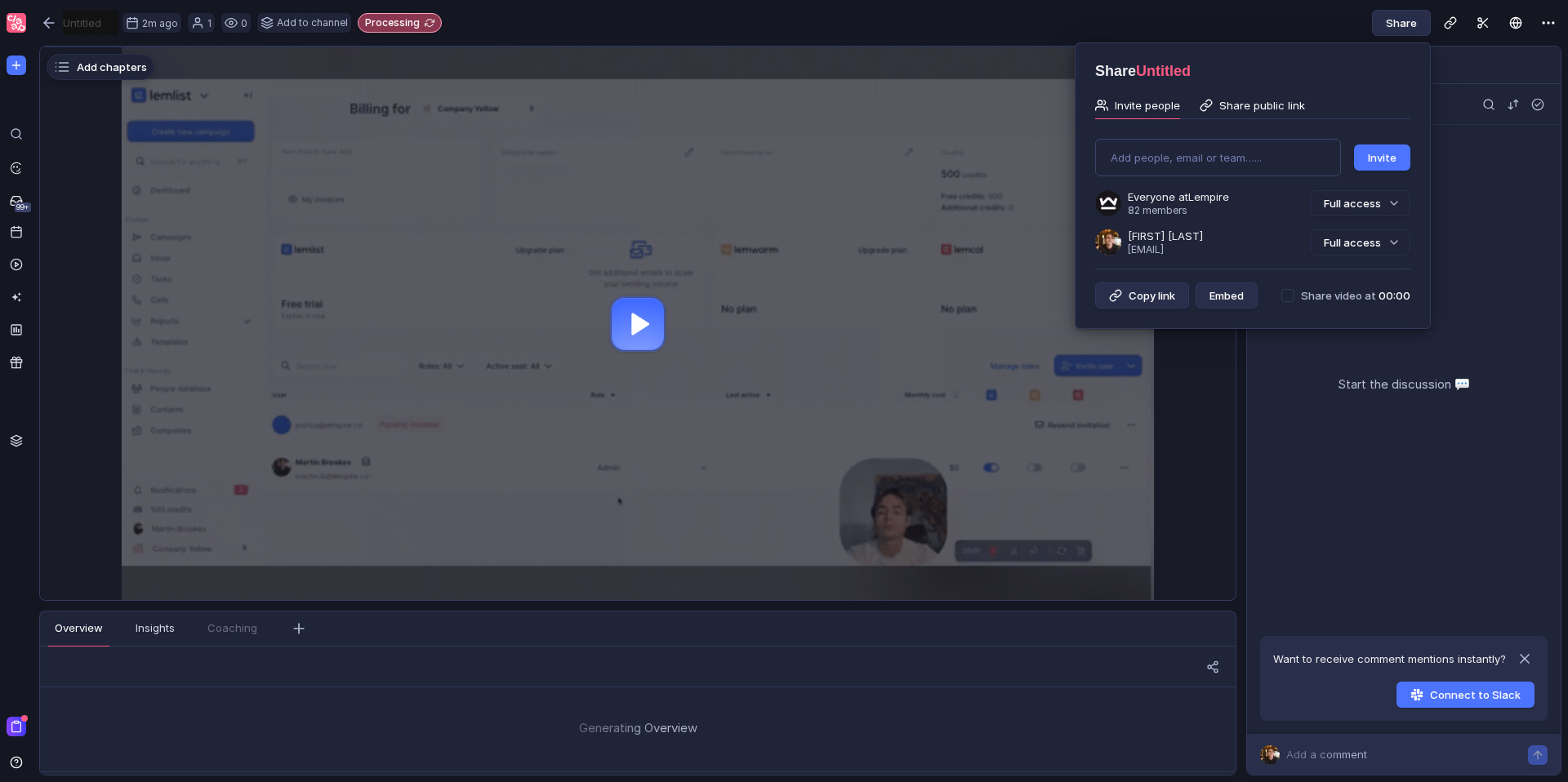 click on "Share public link" at bounding box center (1262, 105) 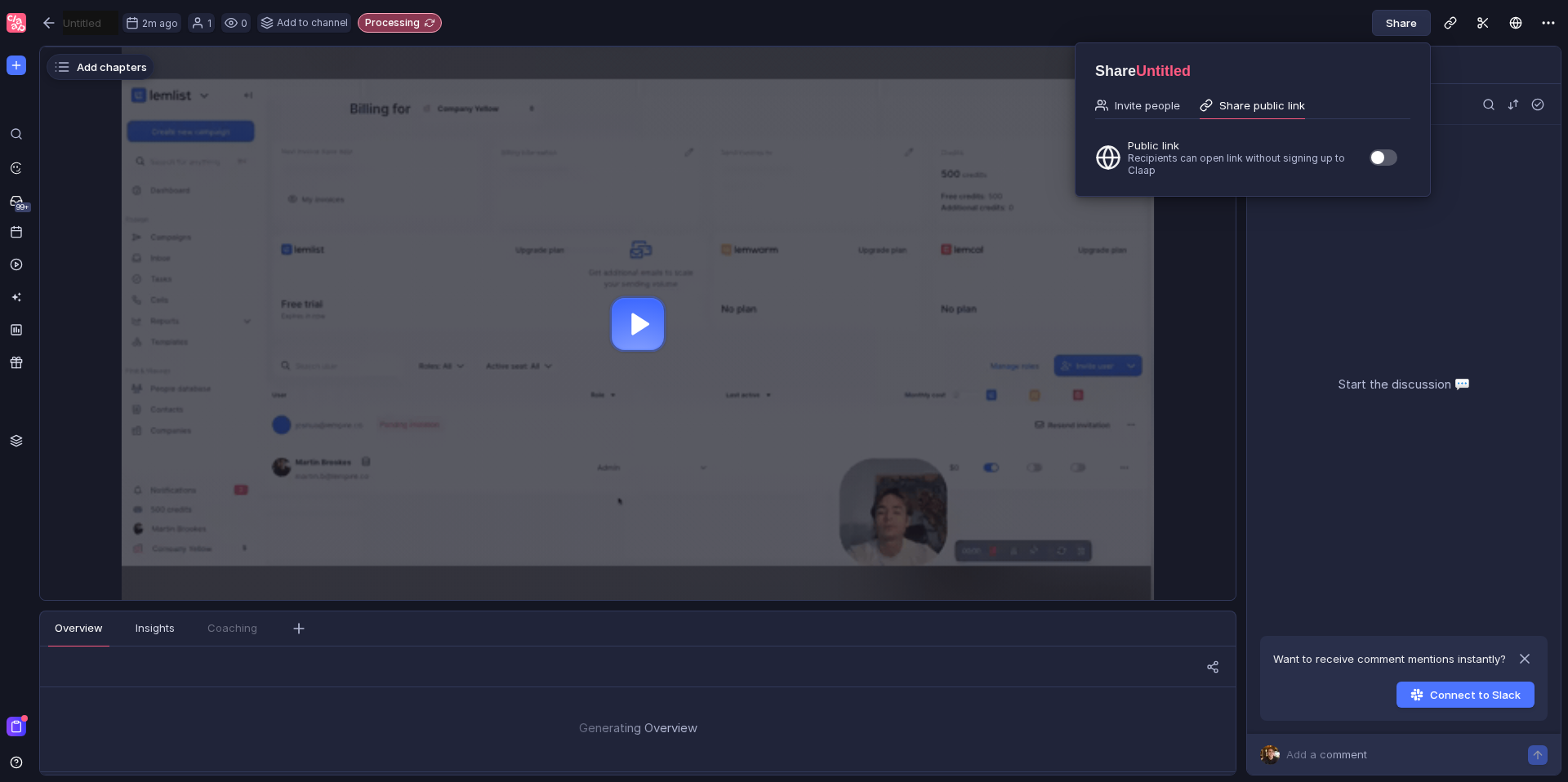 click at bounding box center [1378, 158] 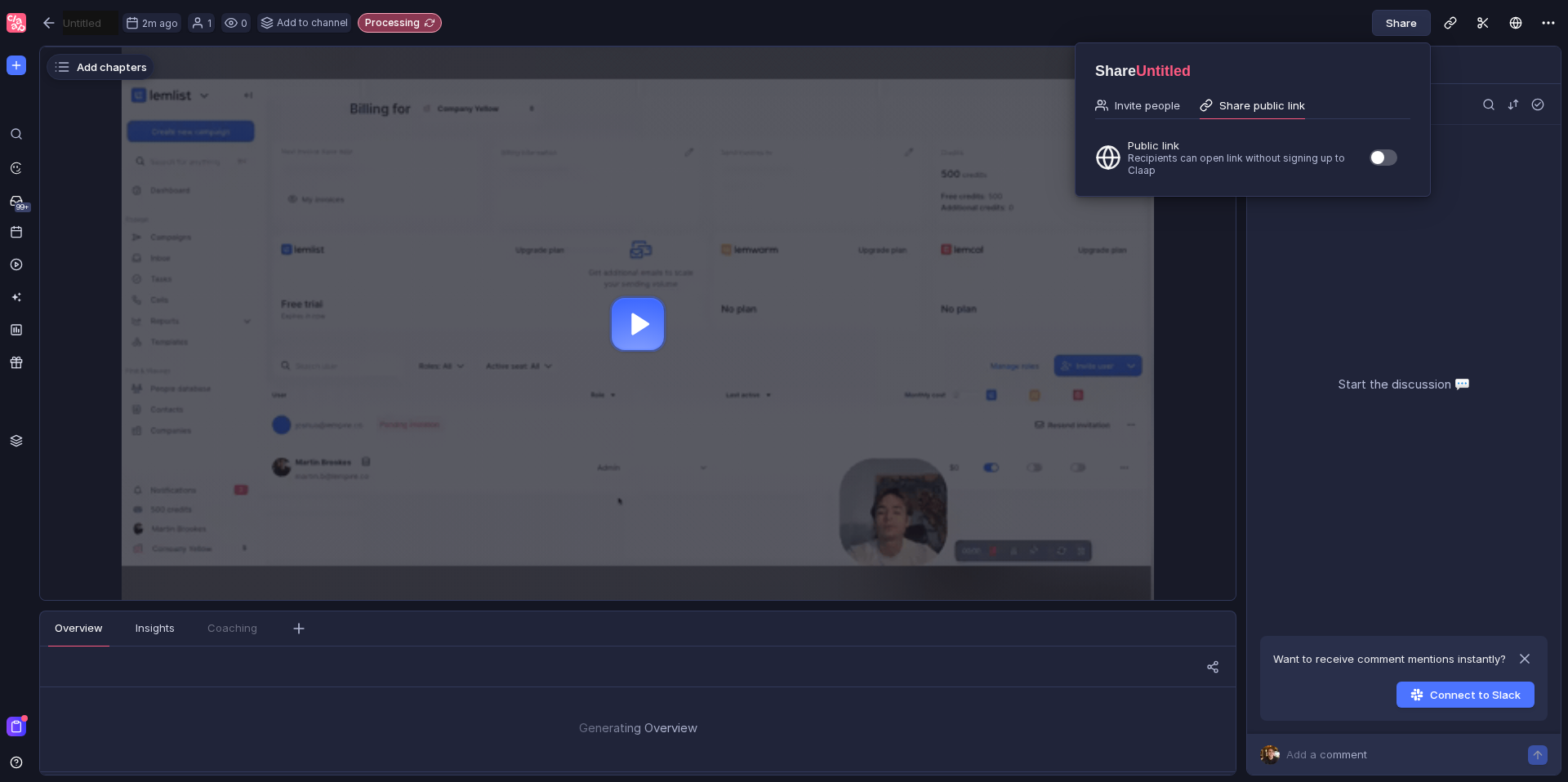 click at bounding box center (1369, 149) 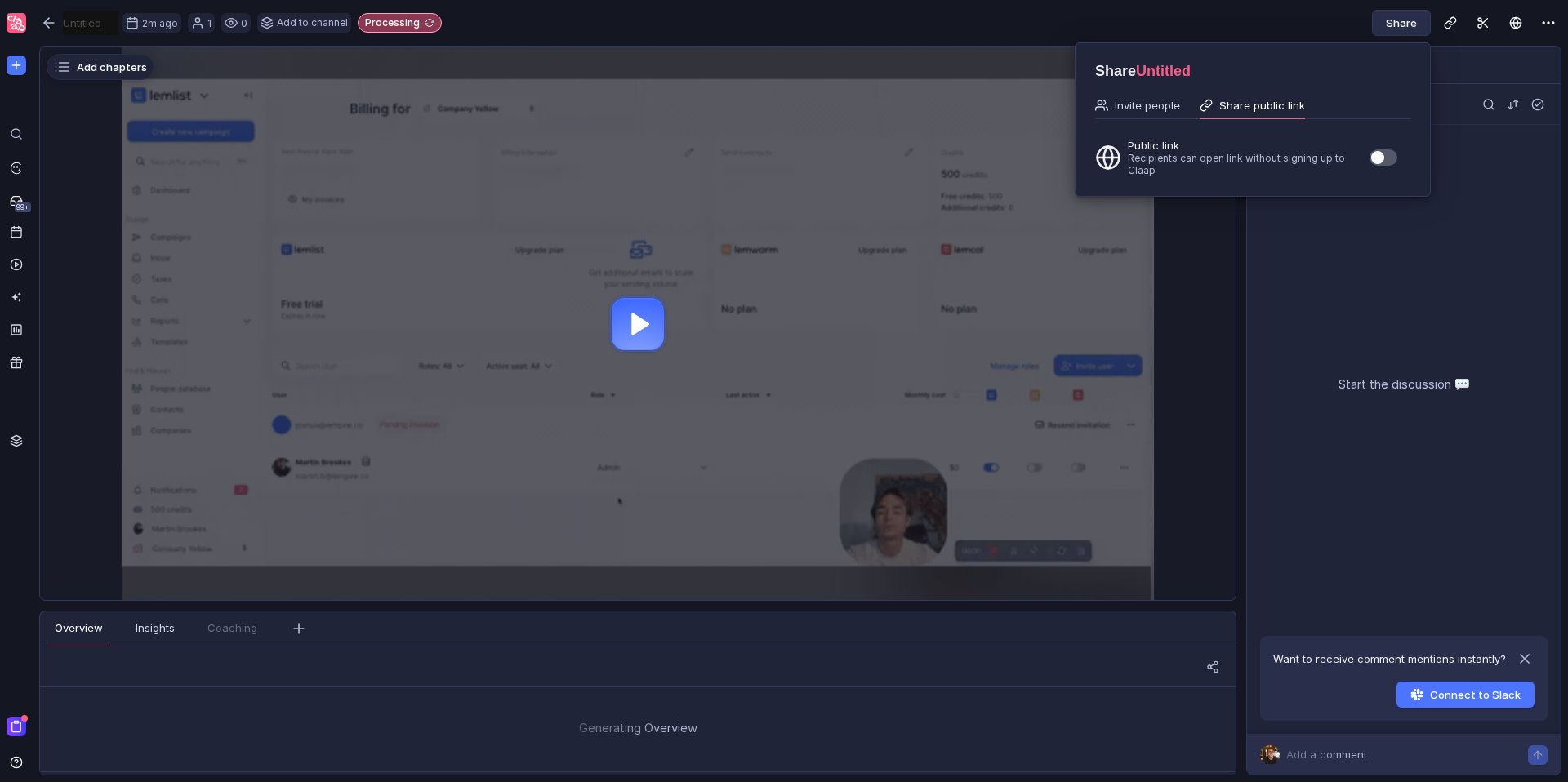 checkbox on "true" 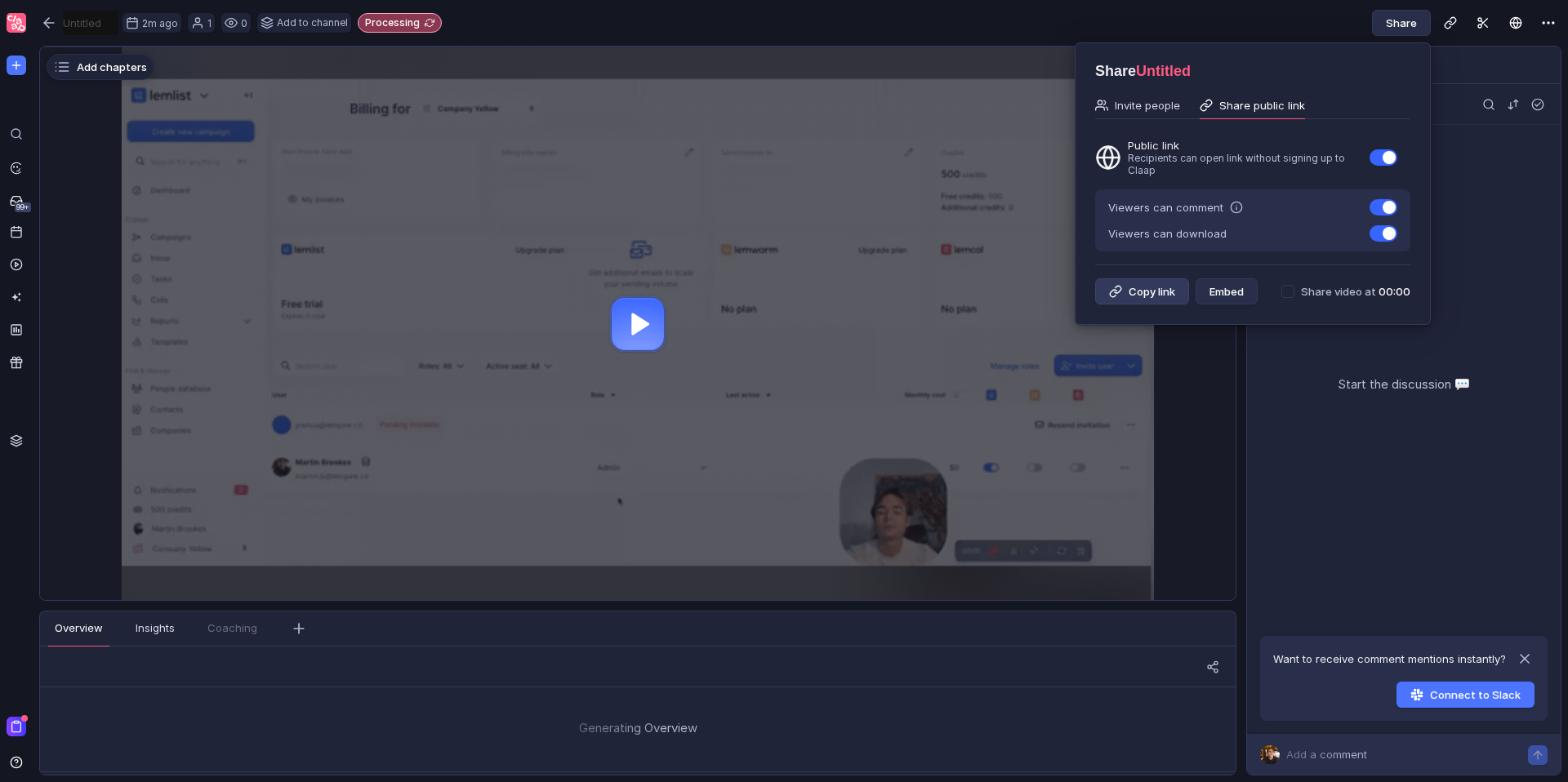 click on "Copy link" at bounding box center [1142, 291] 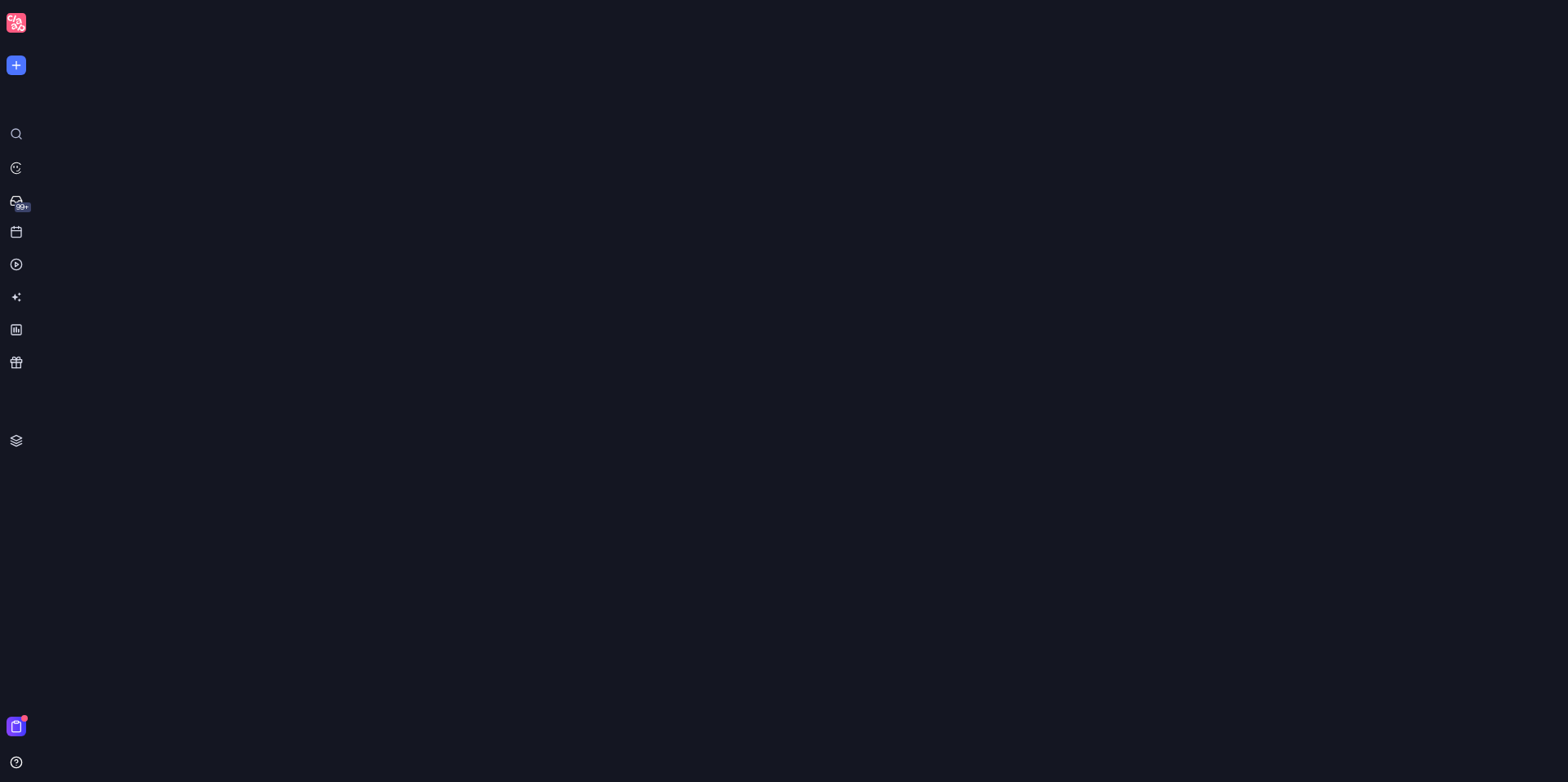 scroll, scrollTop: 0, scrollLeft: 0, axis: both 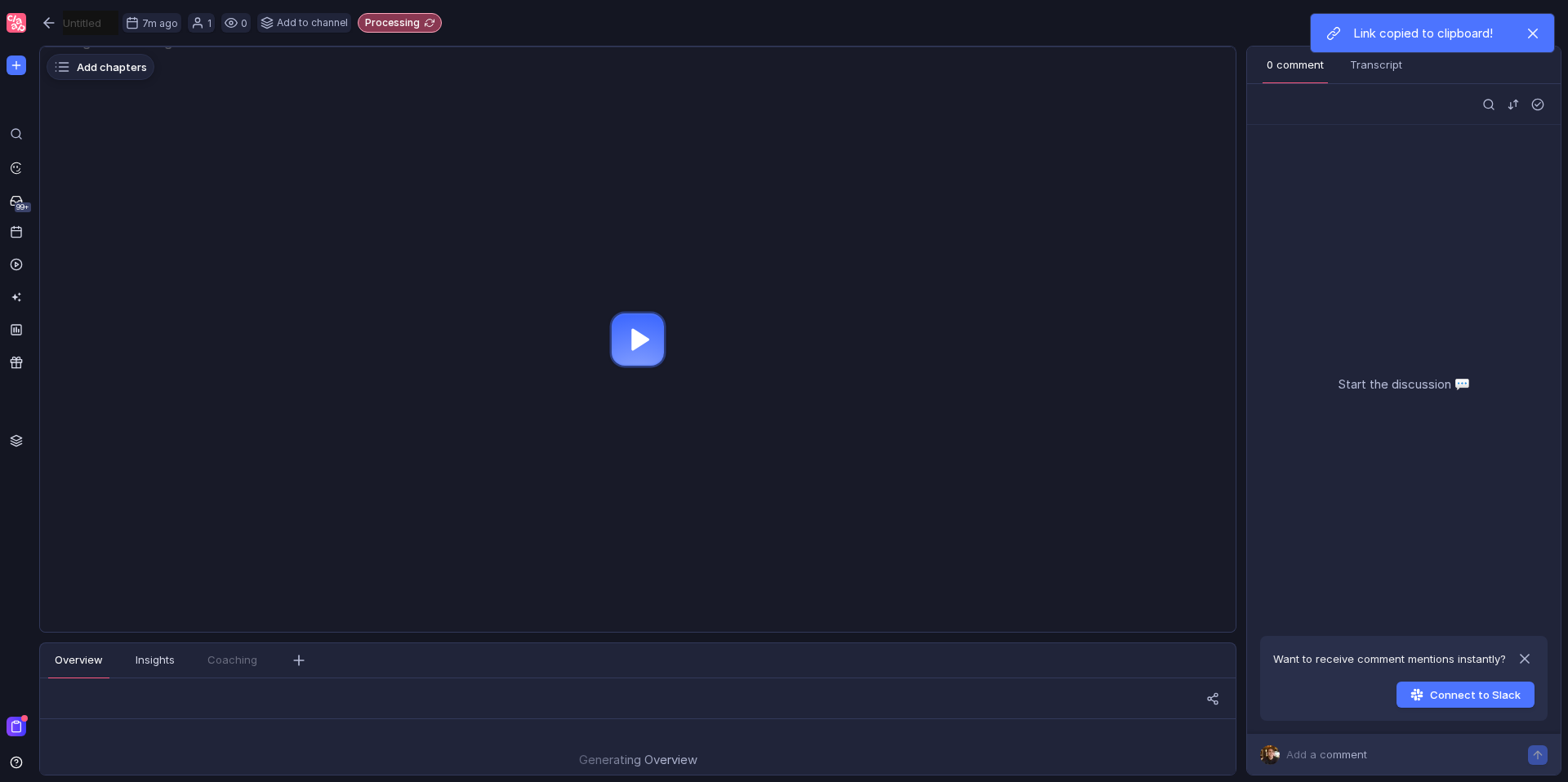click at bounding box center [1533, 33] 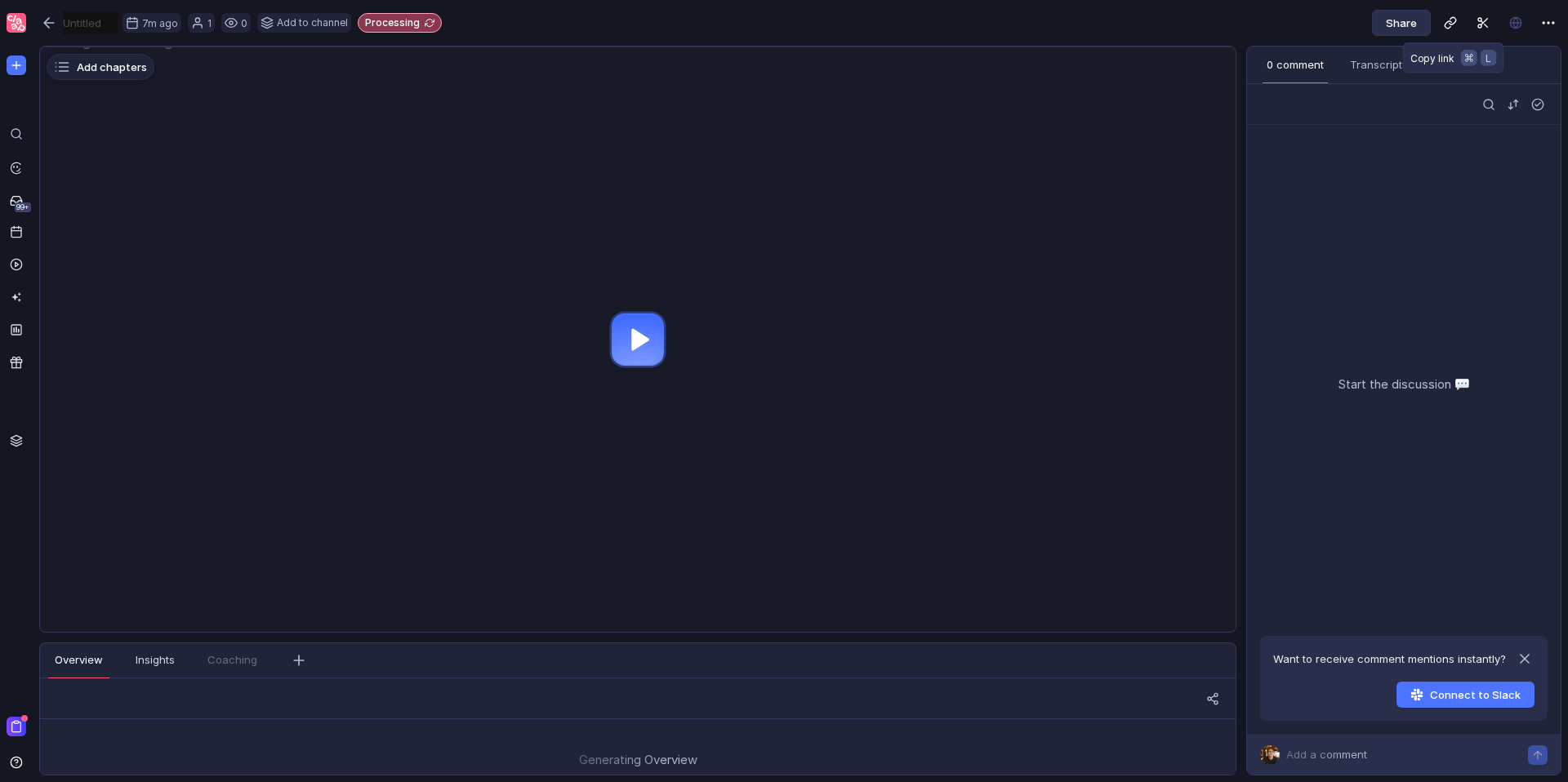 click on "Share" at bounding box center (1401, 23) 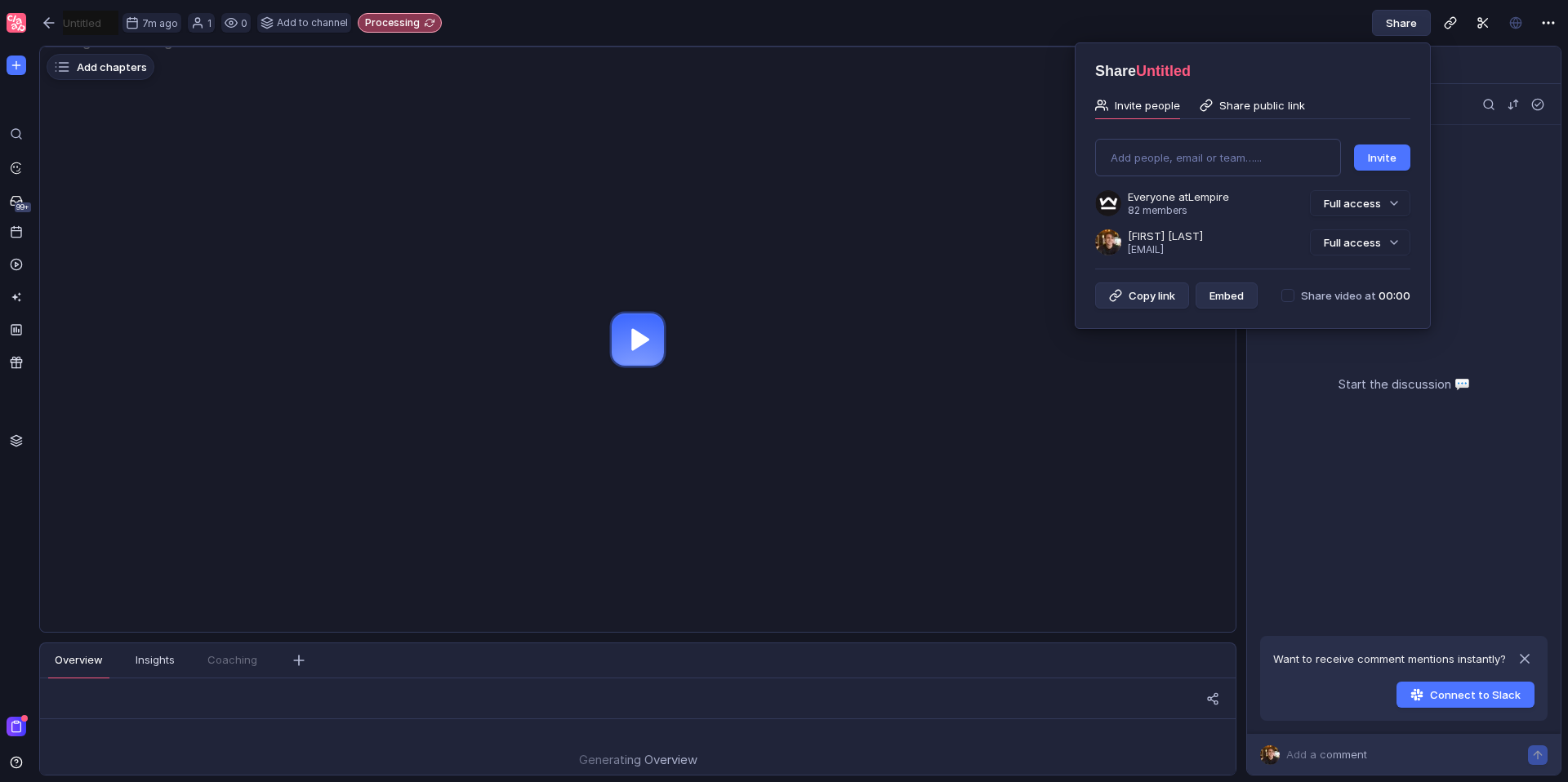 click on "Share public link" at bounding box center (1262, 105) 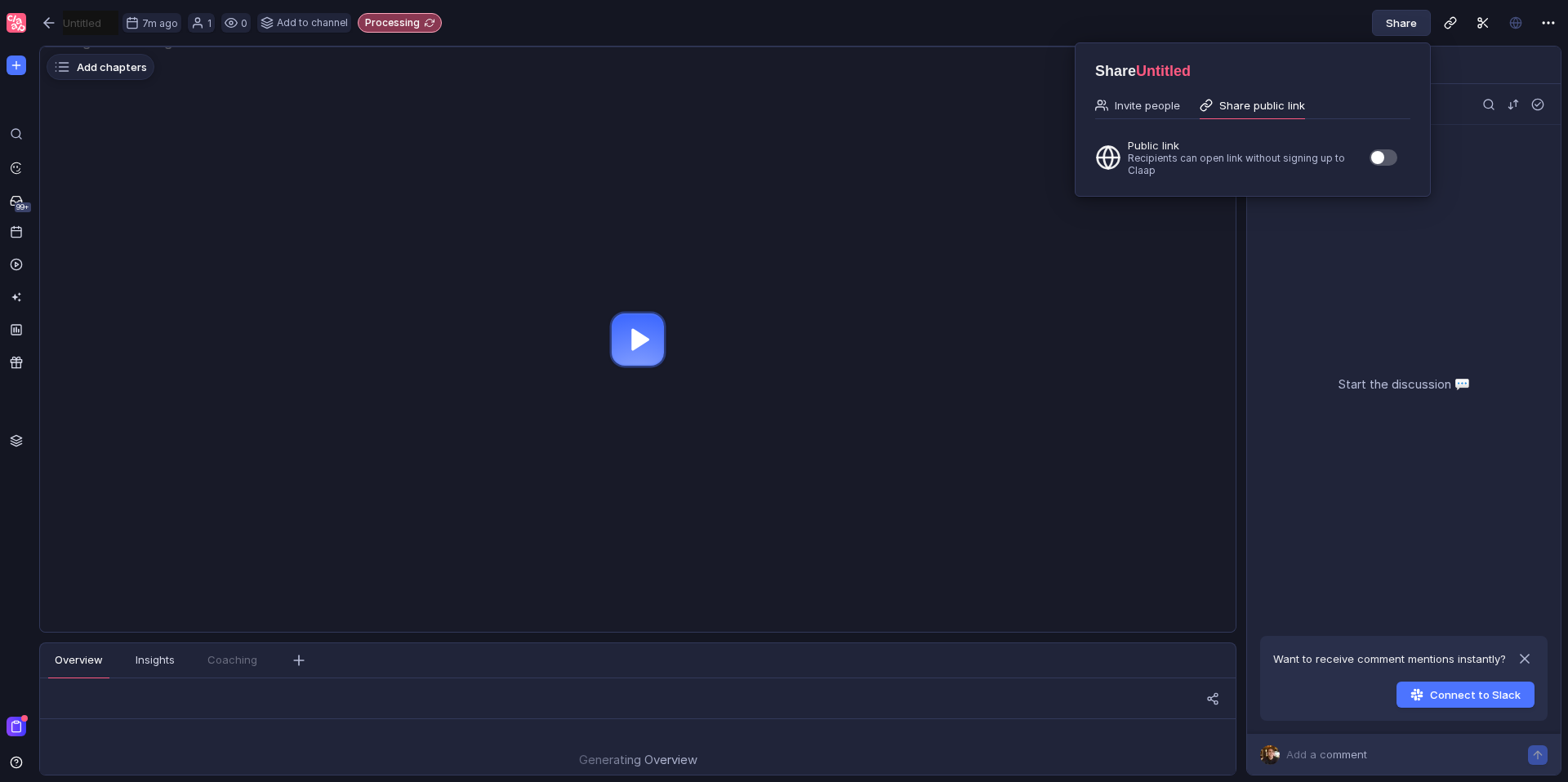 click at bounding box center (1378, 158) 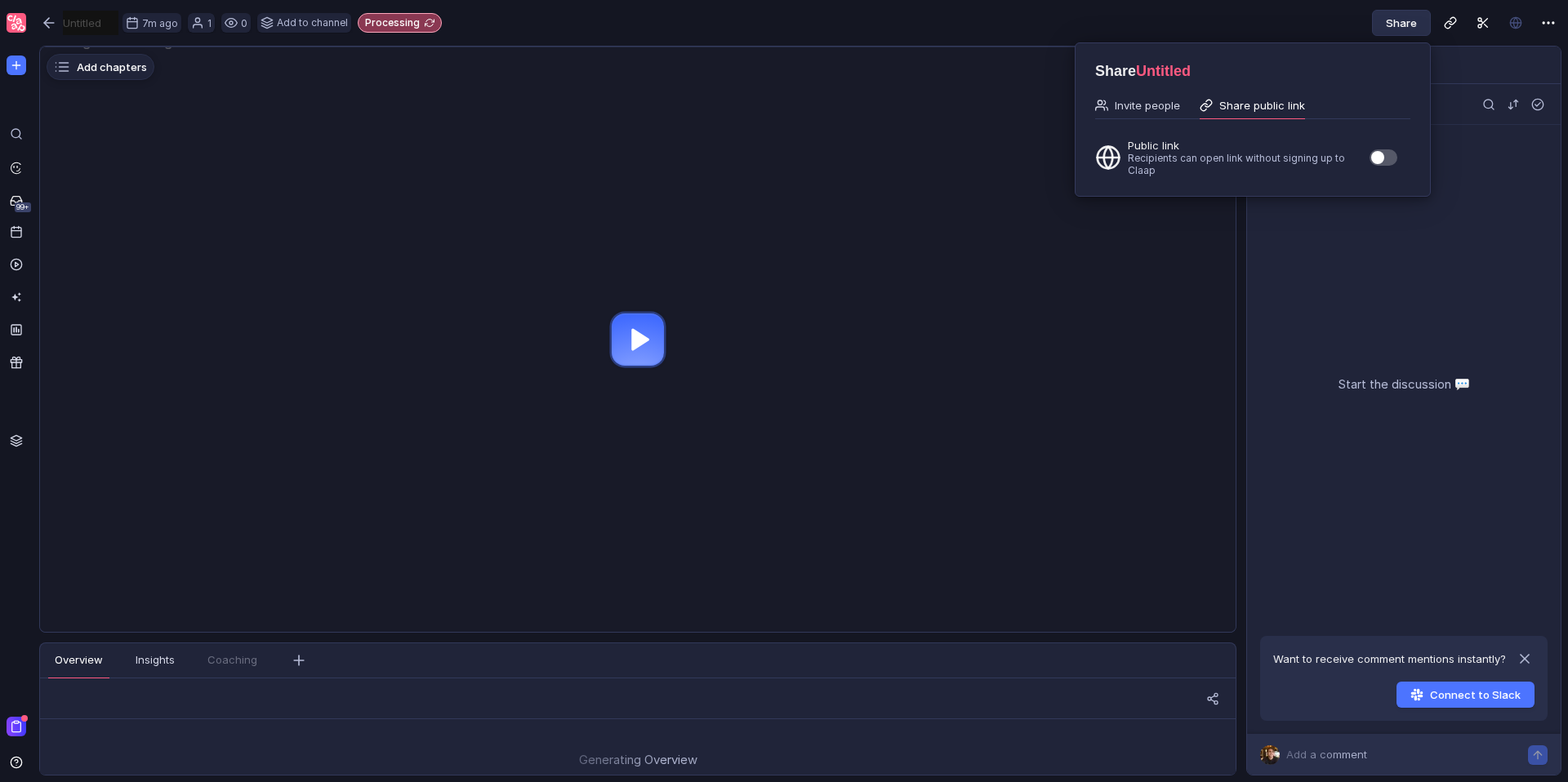 click at bounding box center (1369, 149) 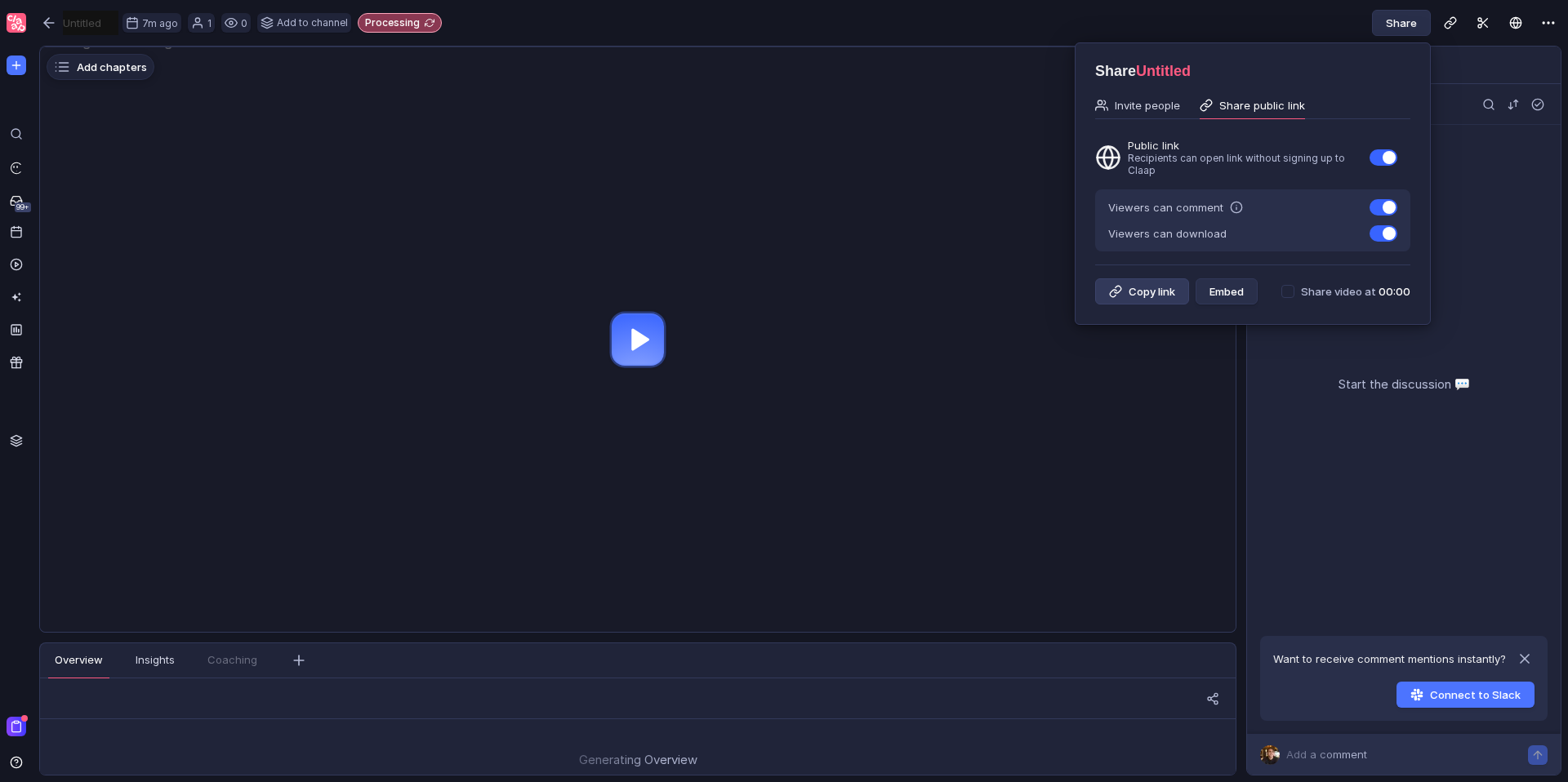 click on "Copy link" at bounding box center [1142, 291] 